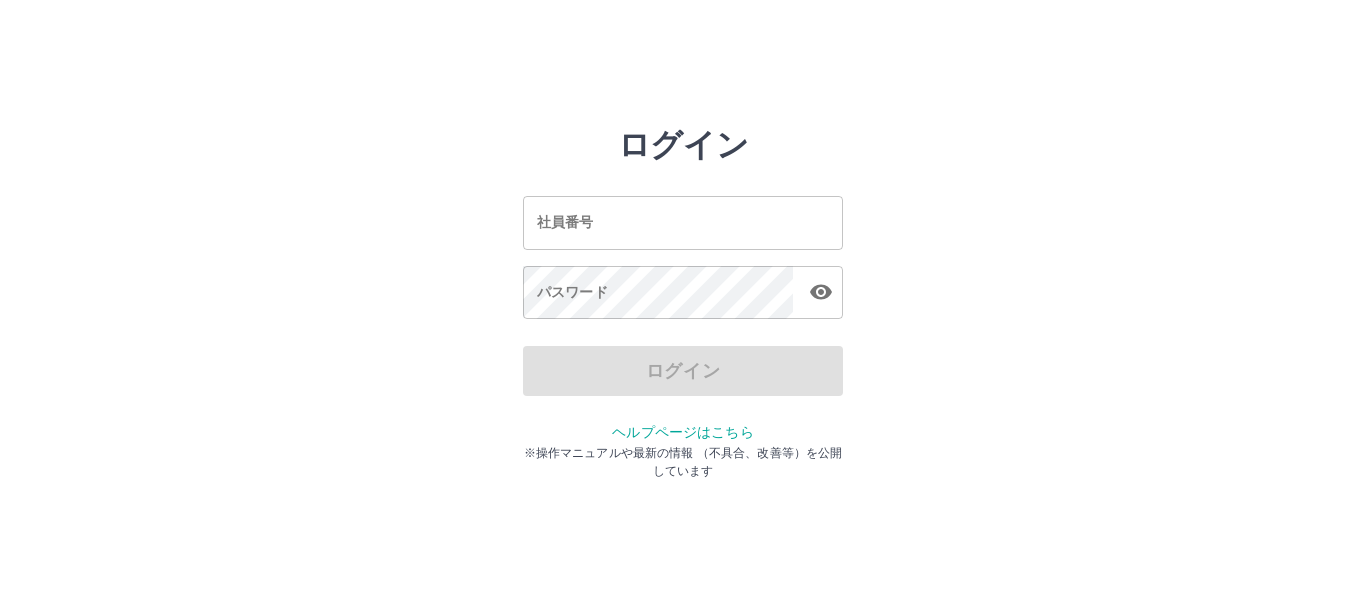 scroll, scrollTop: 0, scrollLeft: 0, axis: both 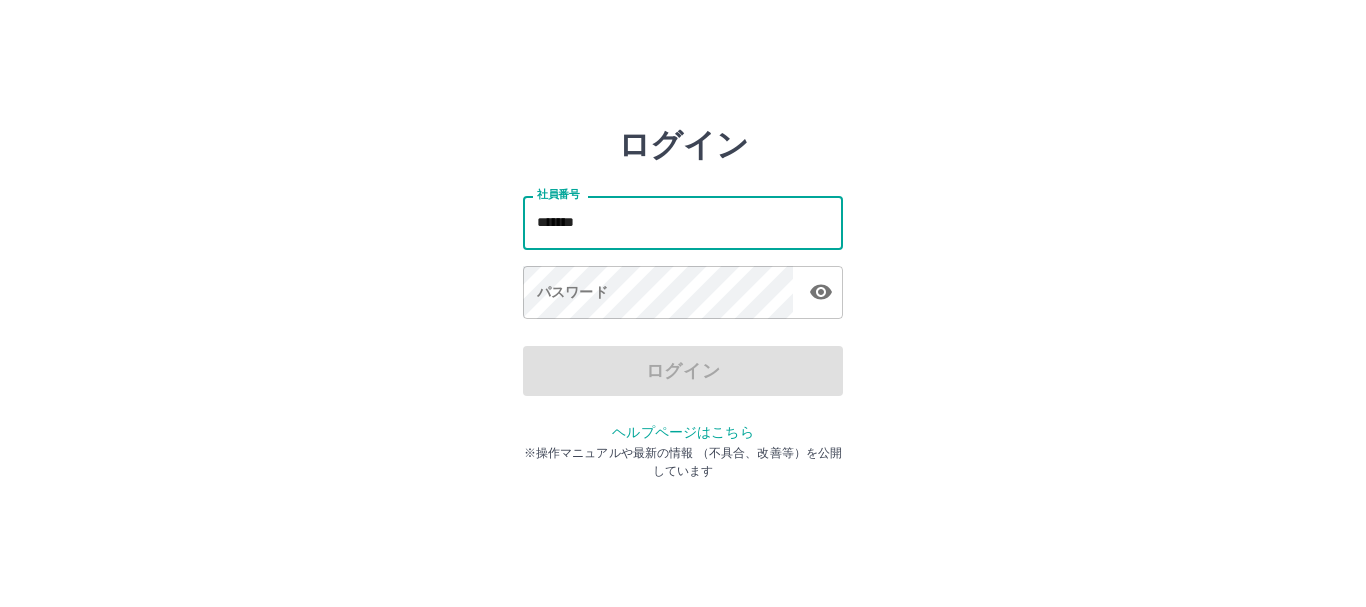 type on "*******" 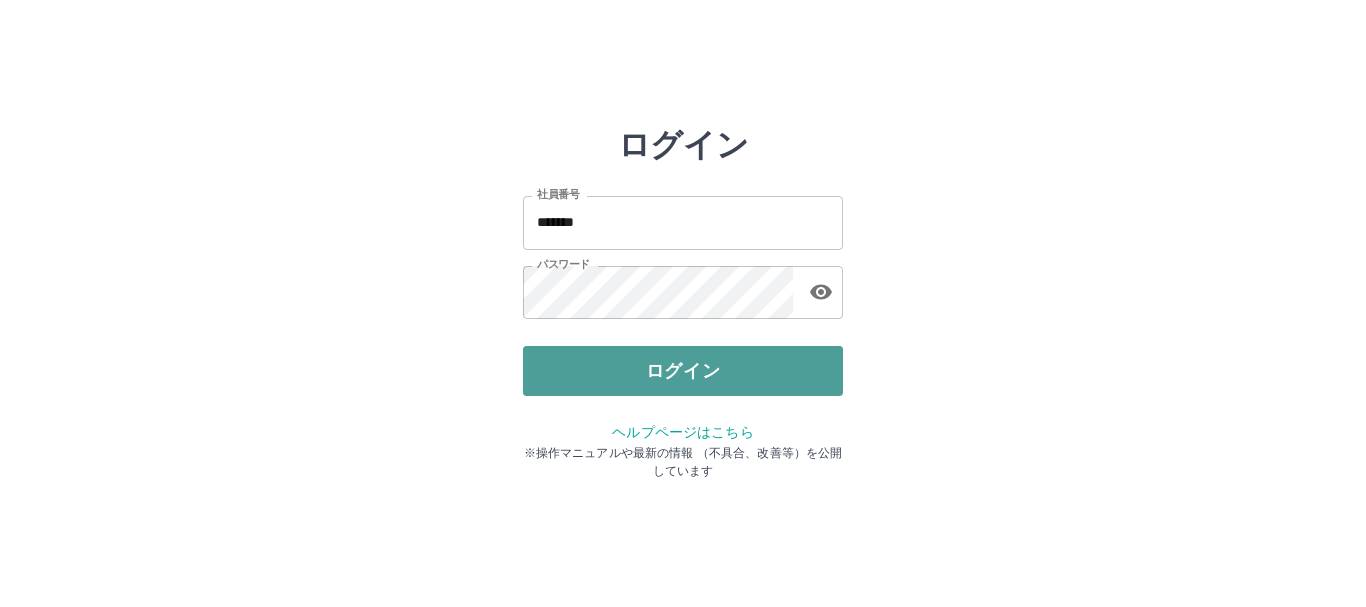 click on "ログイン" at bounding box center (683, 371) 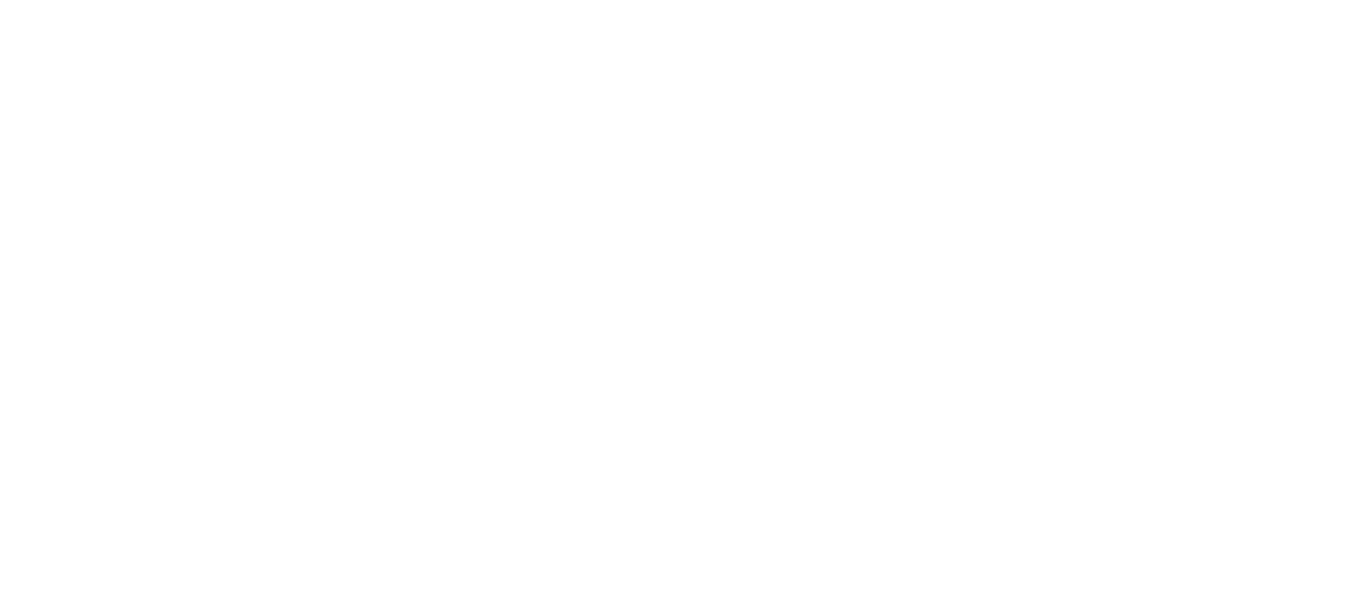 scroll, scrollTop: 0, scrollLeft: 0, axis: both 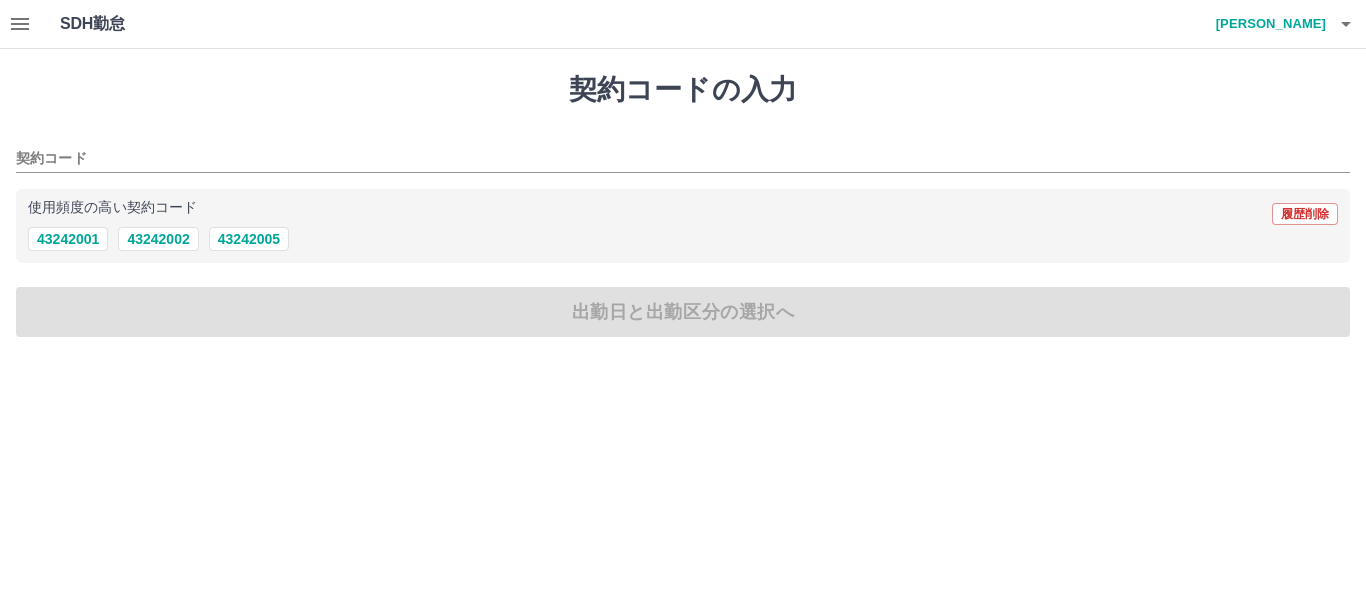 drag, startPoint x: 397, startPoint y: 157, endPoint x: 211, endPoint y: 201, distance: 191.13347 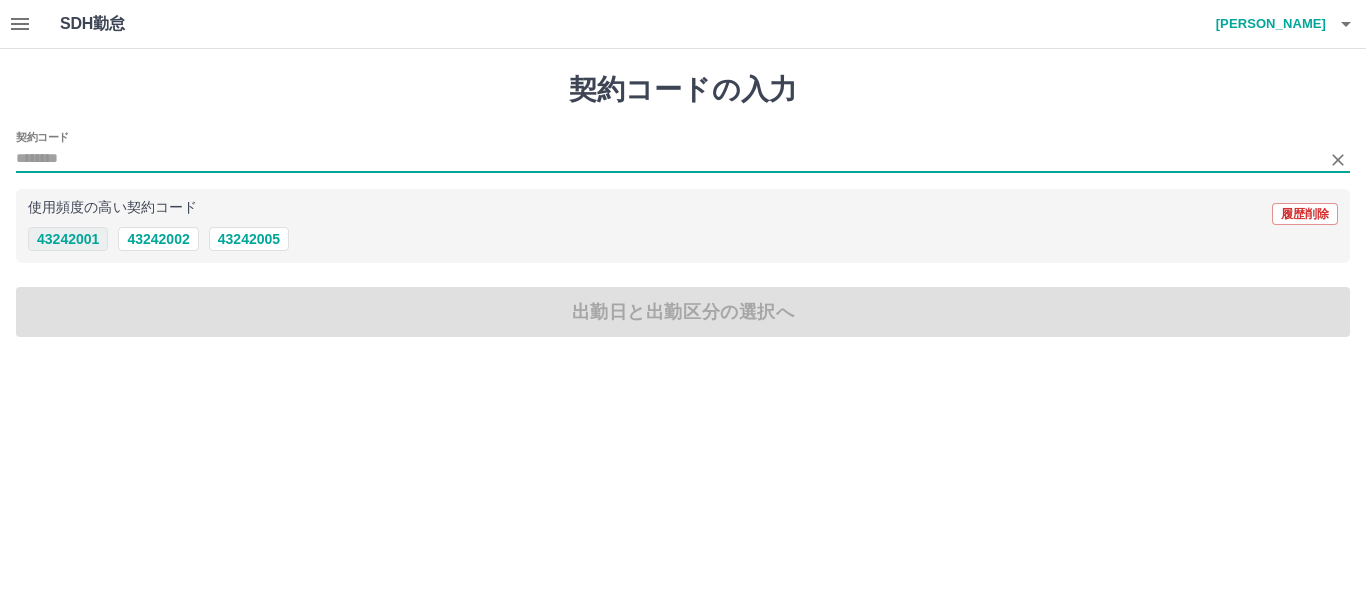 click on "43242001" at bounding box center (68, 239) 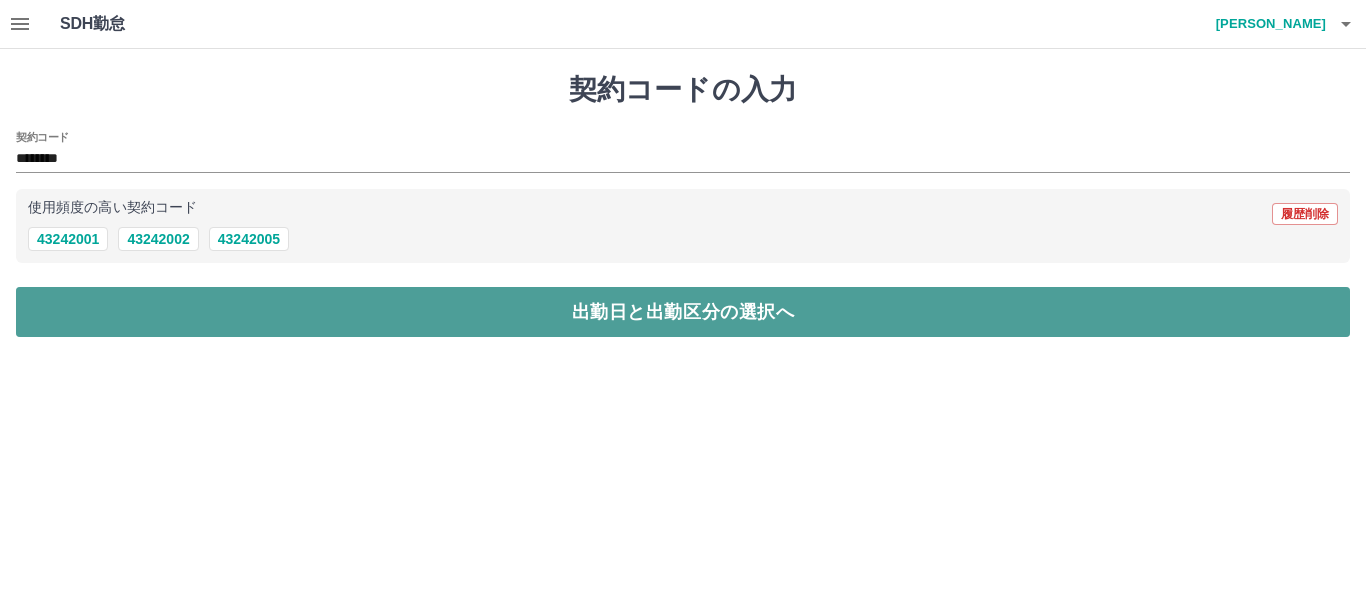 click on "出勤日と出勤区分の選択へ" at bounding box center (683, 312) 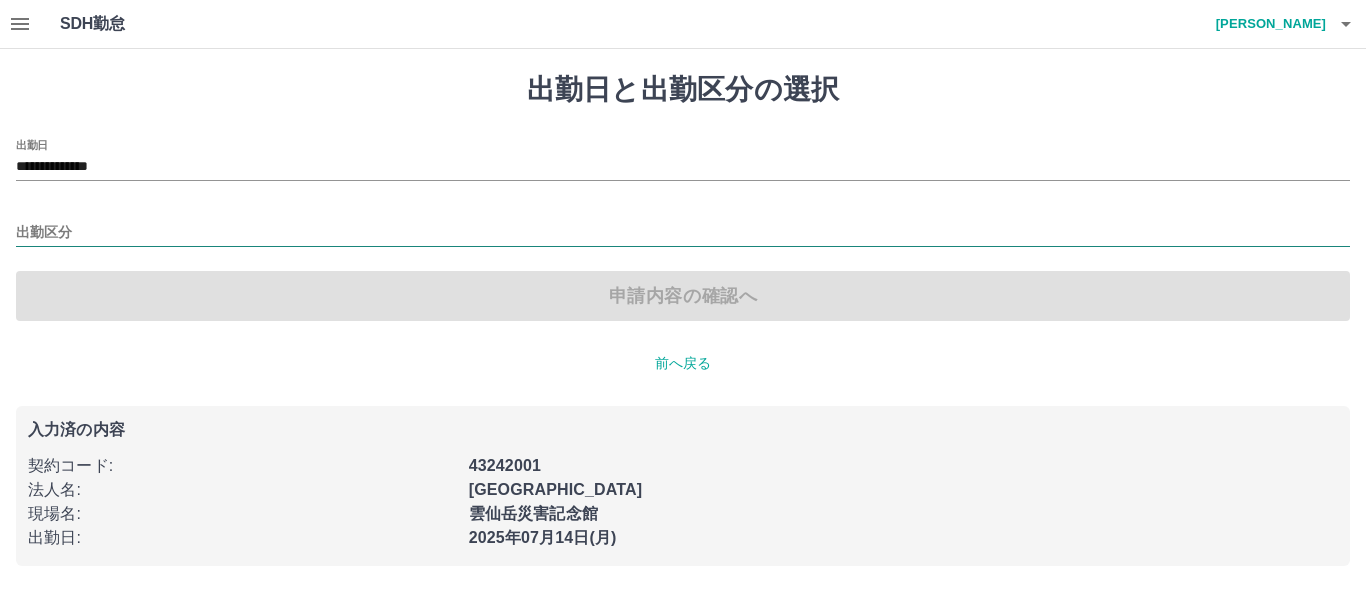 click at bounding box center (683, 234) 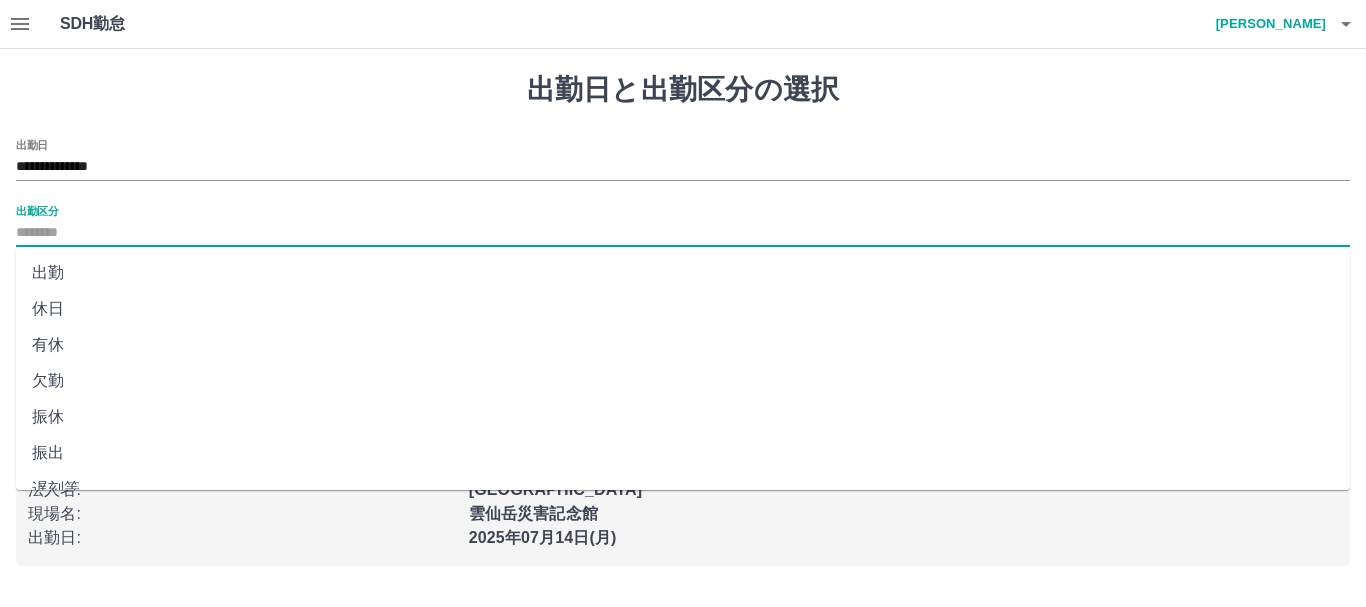 click on "出勤" at bounding box center [683, 273] 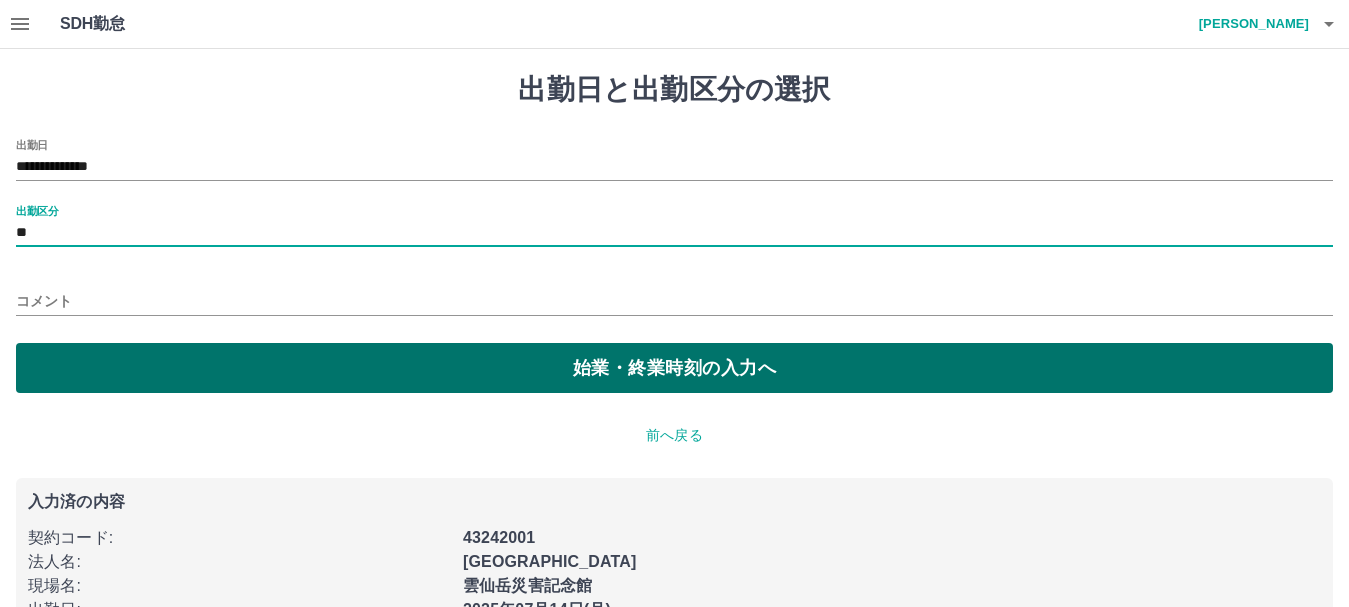 click on "始業・終業時刻の入力へ" at bounding box center (674, 368) 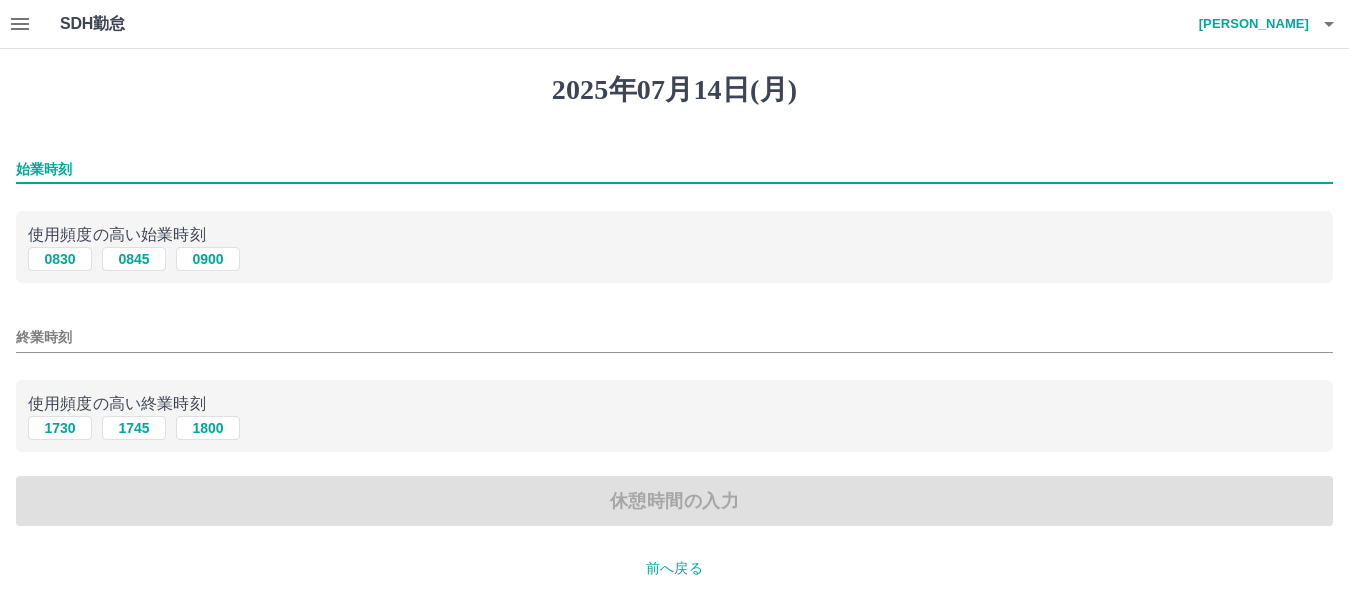 drag, startPoint x: 184, startPoint y: 164, endPoint x: 163, endPoint y: 184, distance: 29 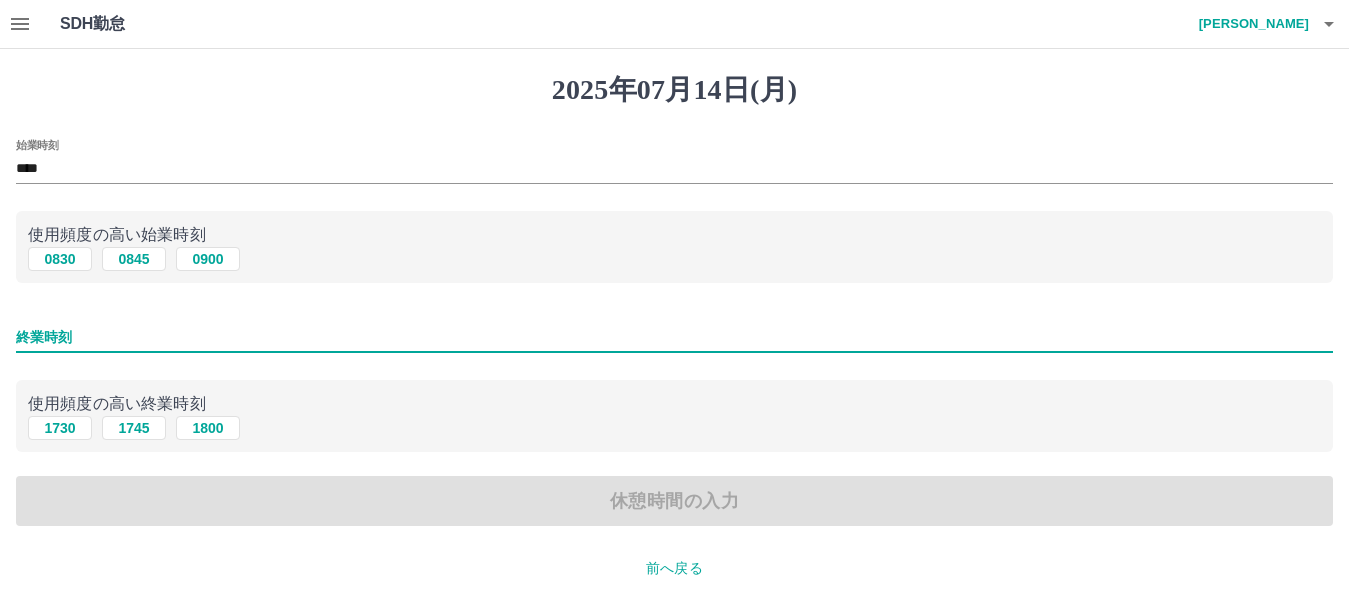 click on "終業時刻" at bounding box center (674, 337) 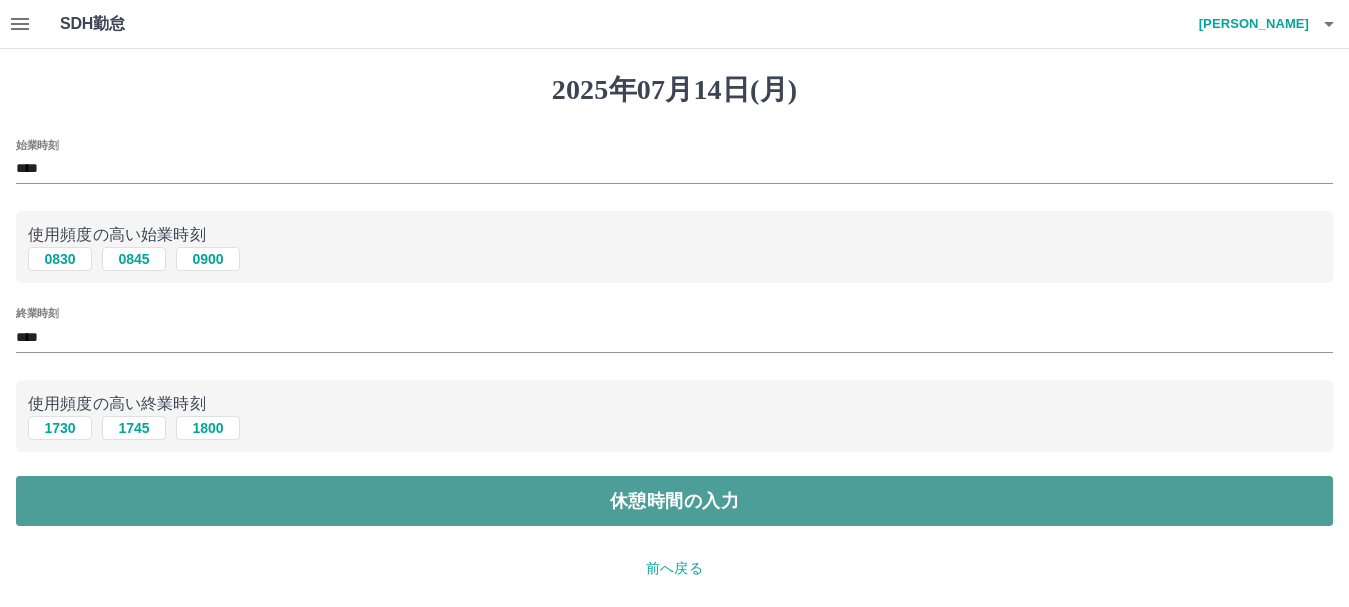 click on "休憩時間の入力" at bounding box center [674, 501] 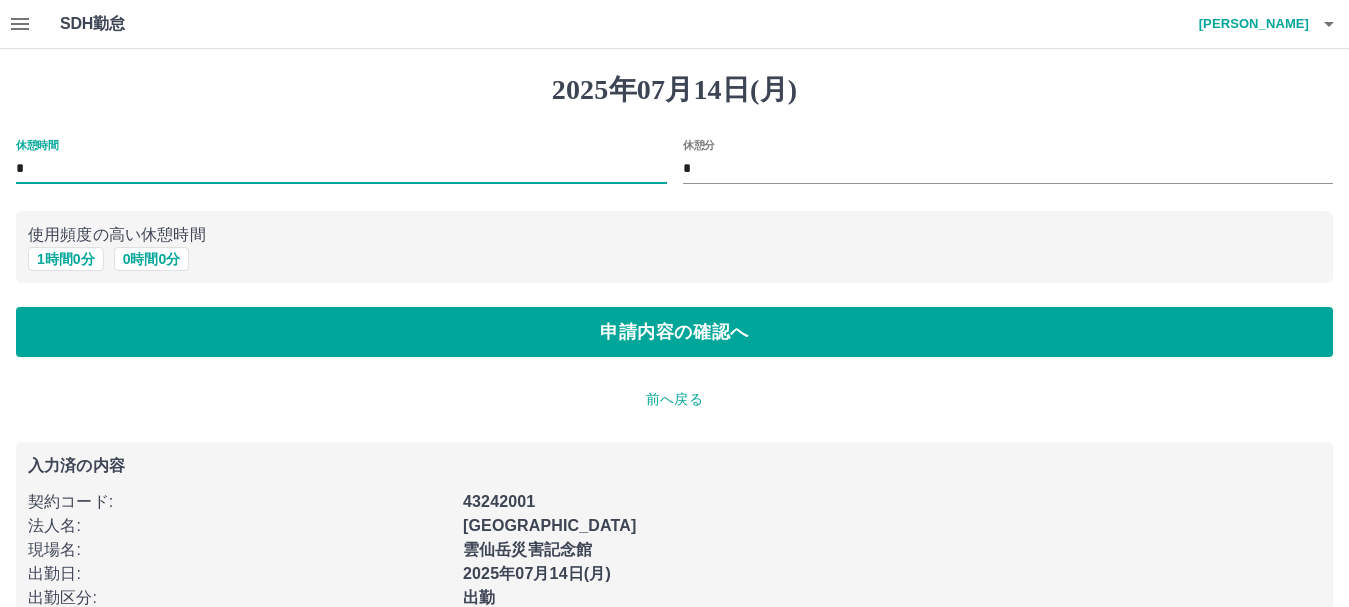 drag, startPoint x: 212, startPoint y: 157, endPoint x: 183, endPoint y: 189, distance: 43.185646 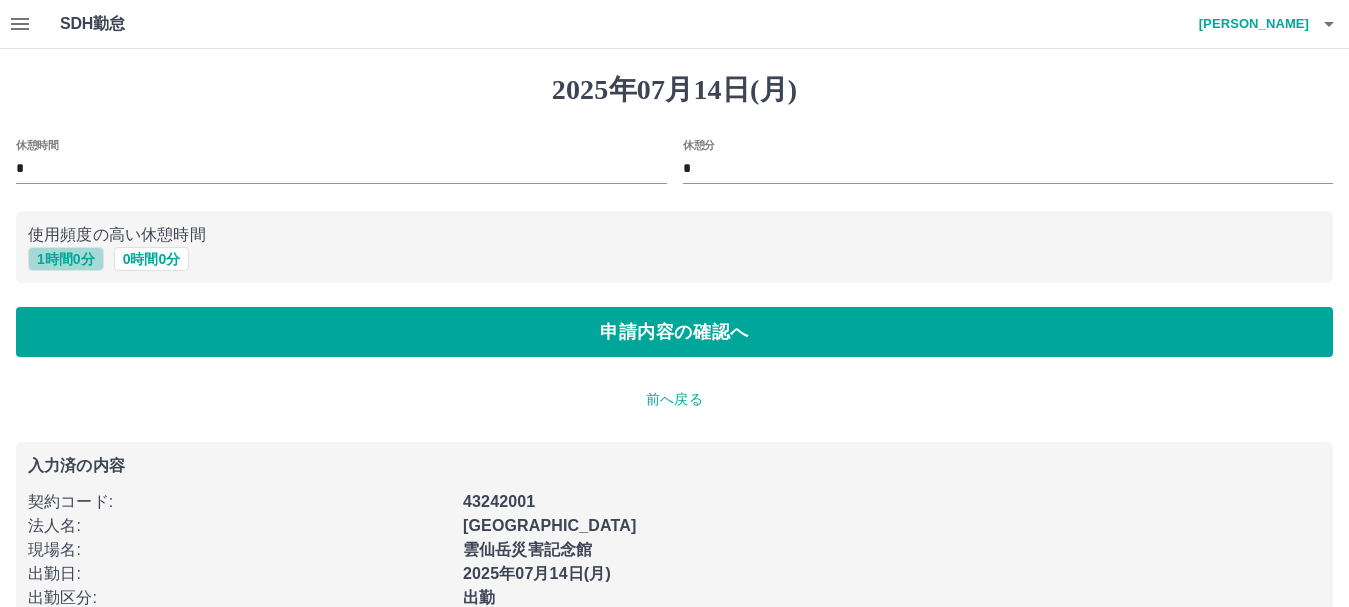 click on "1 時間 0 分" at bounding box center (66, 259) 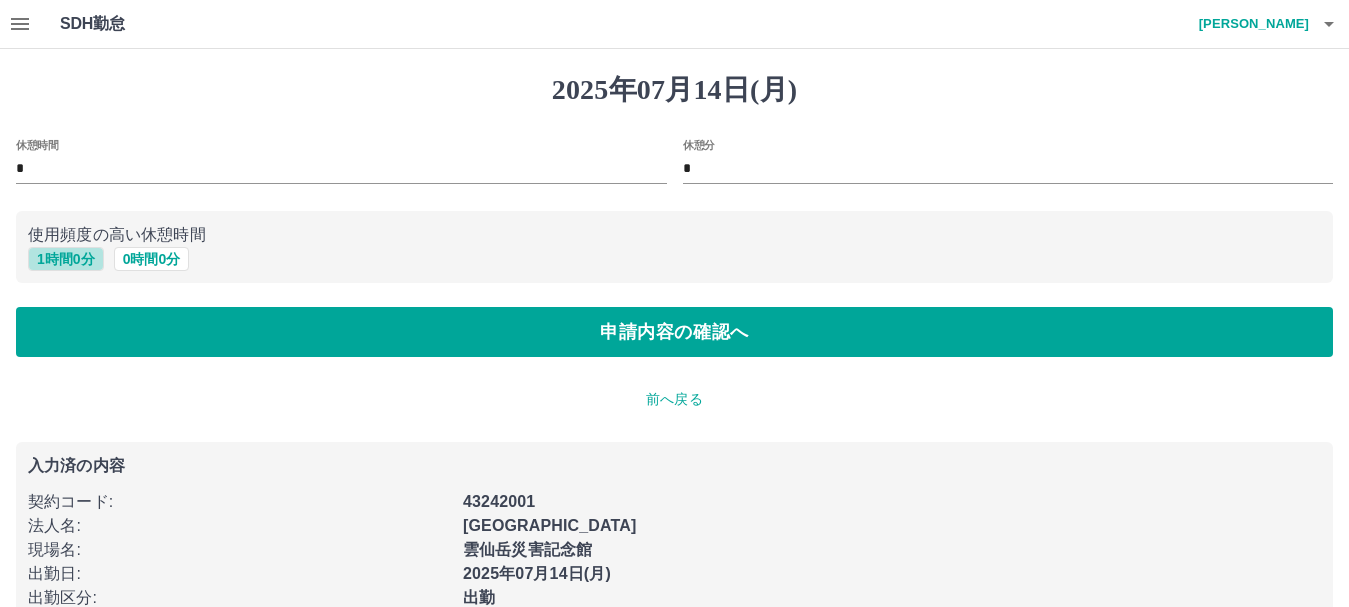 type on "*" 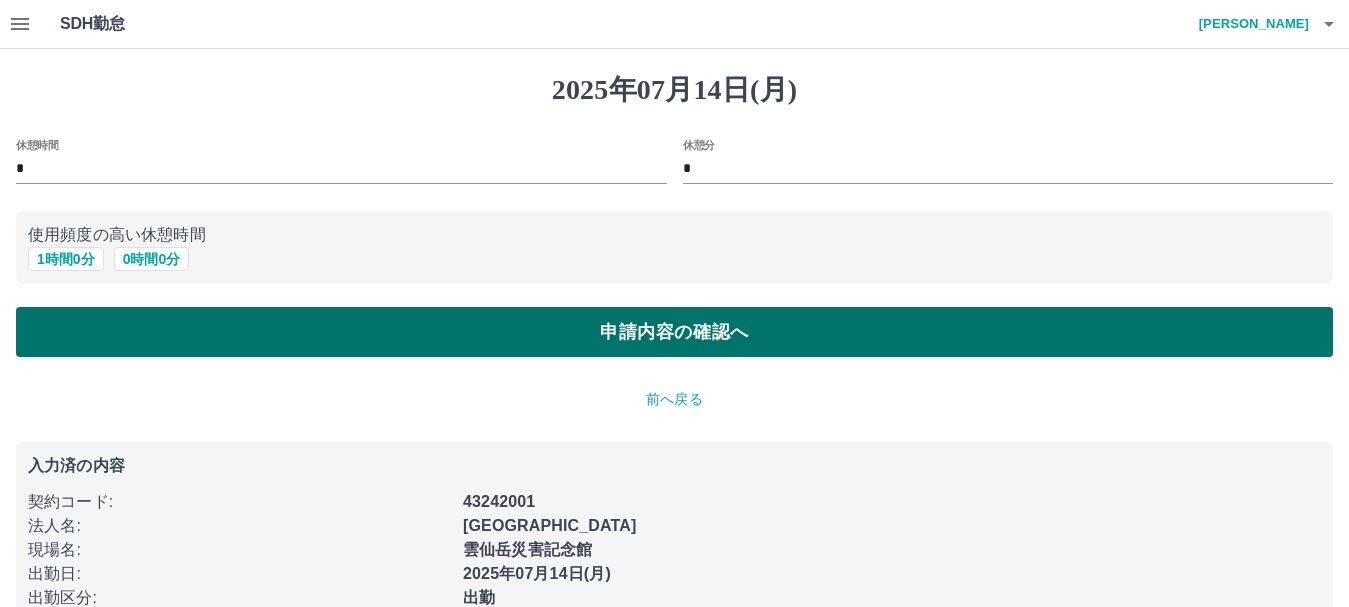 click on "申請内容の確認へ" at bounding box center (674, 332) 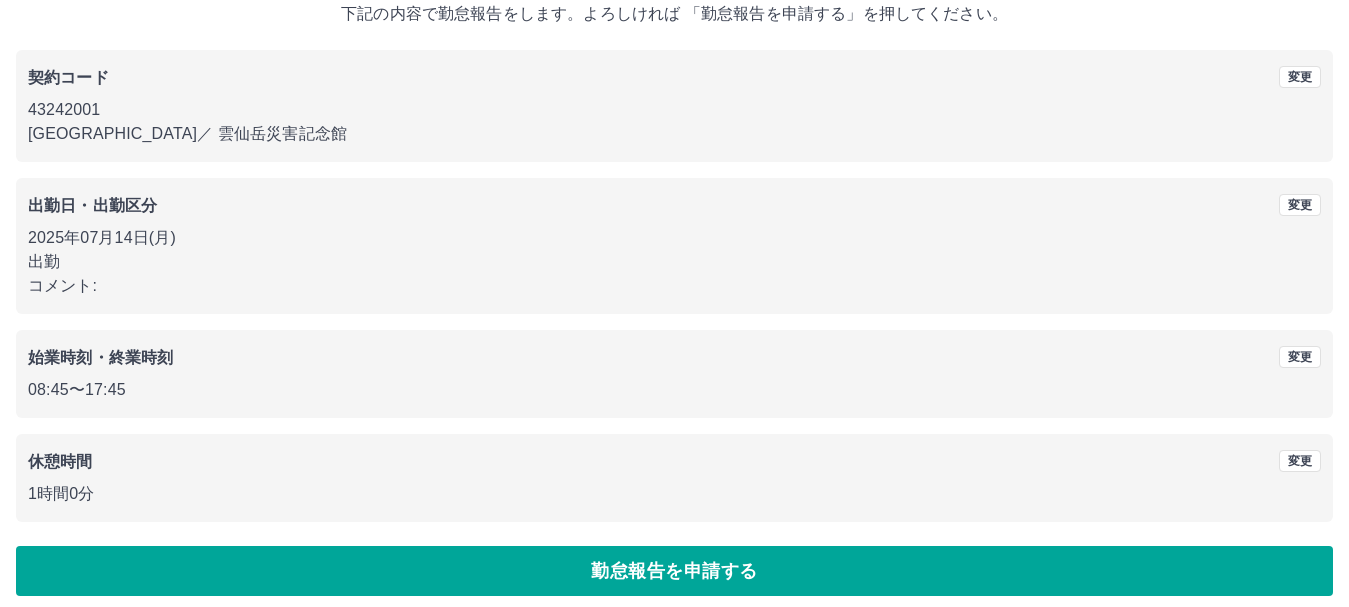 scroll, scrollTop: 142, scrollLeft: 0, axis: vertical 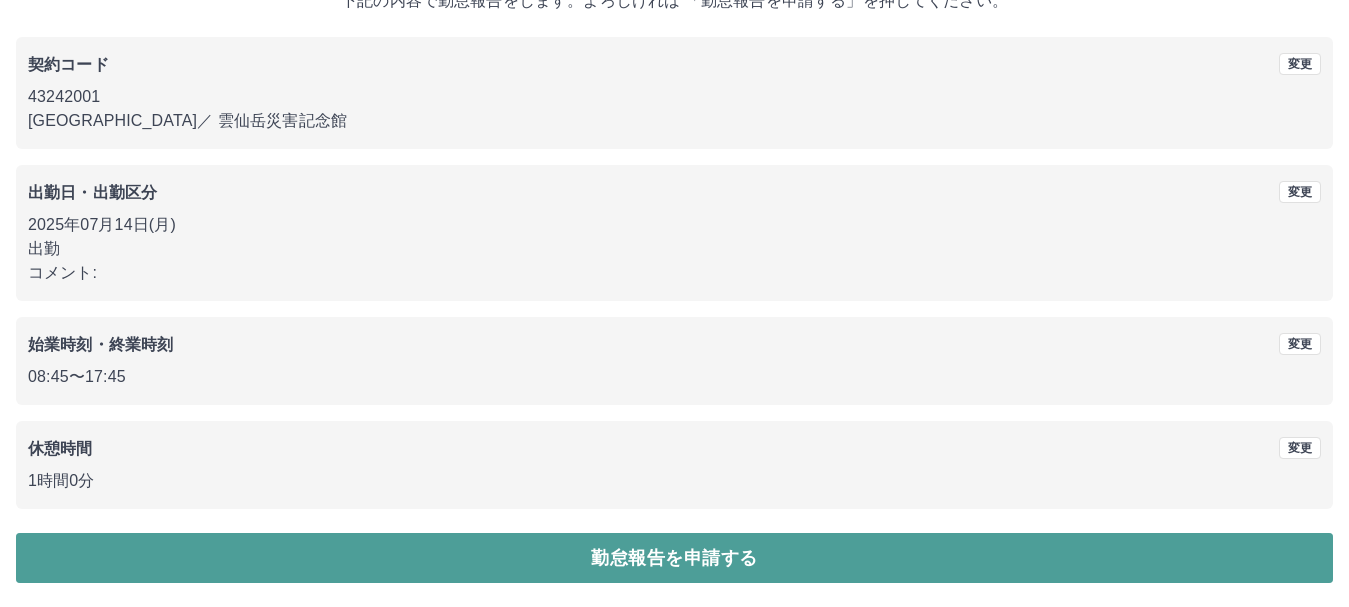 click on "勤怠報告を申請する" at bounding box center [674, 558] 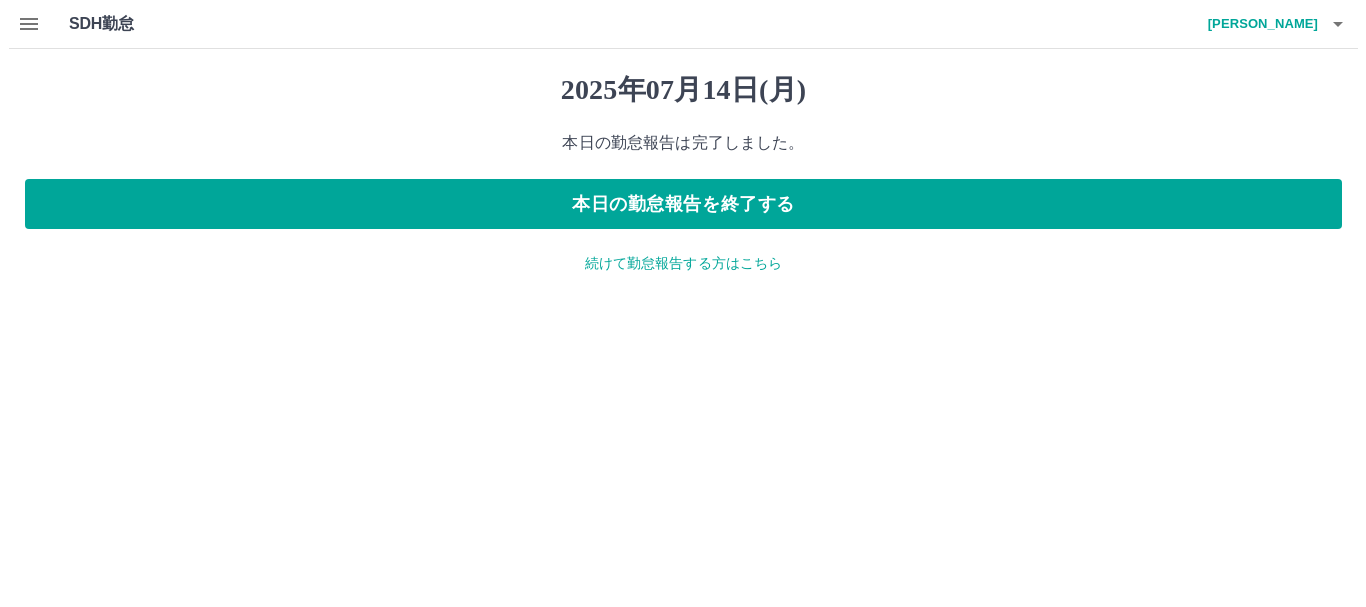 scroll, scrollTop: 0, scrollLeft: 0, axis: both 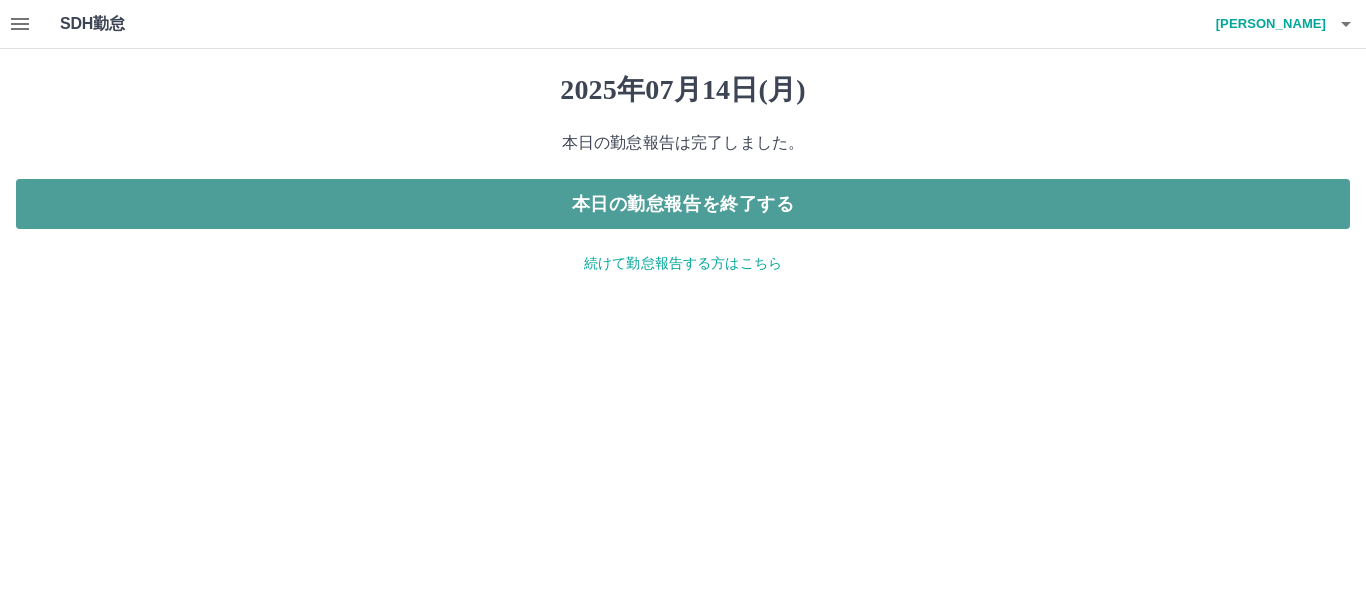 click on "本日の勤怠報告を終了する" at bounding box center (683, 204) 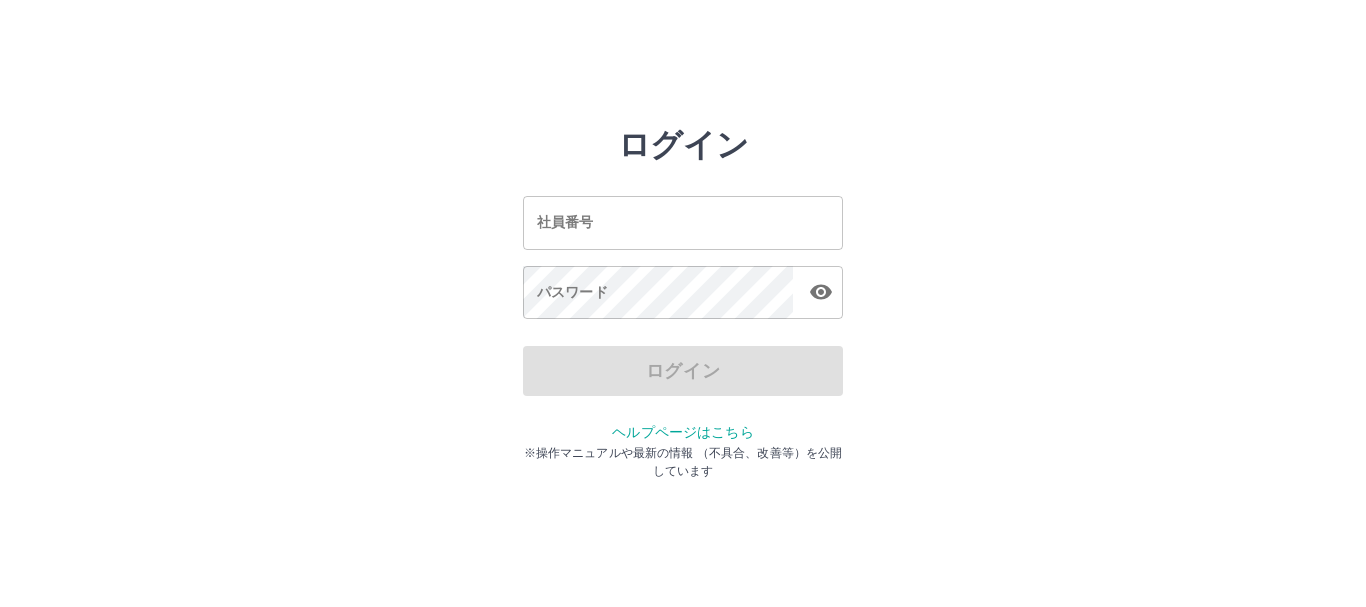 scroll, scrollTop: 0, scrollLeft: 0, axis: both 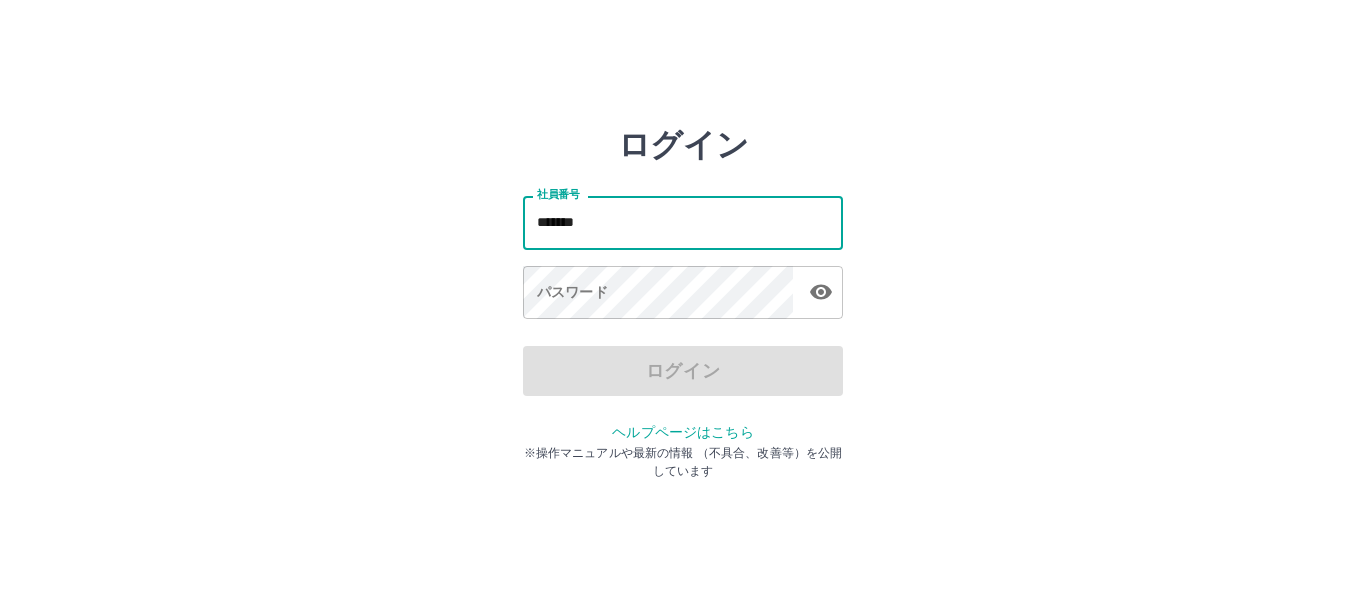 type on "*******" 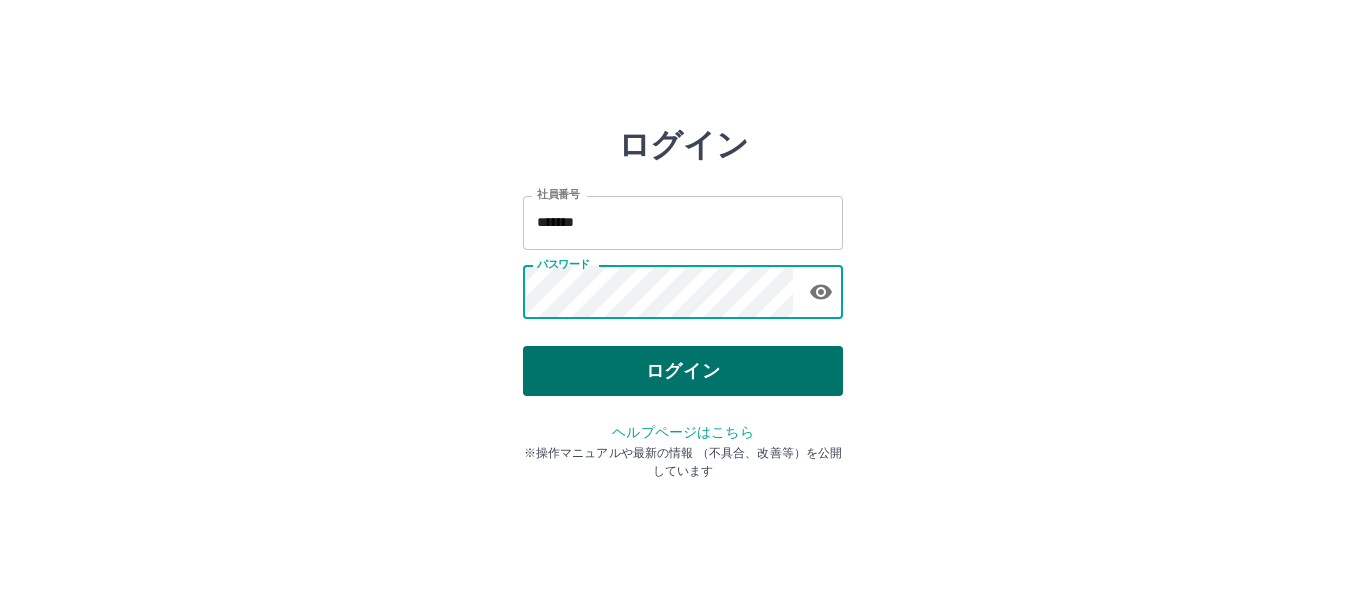 click on "ログイン" at bounding box center (683, 371) 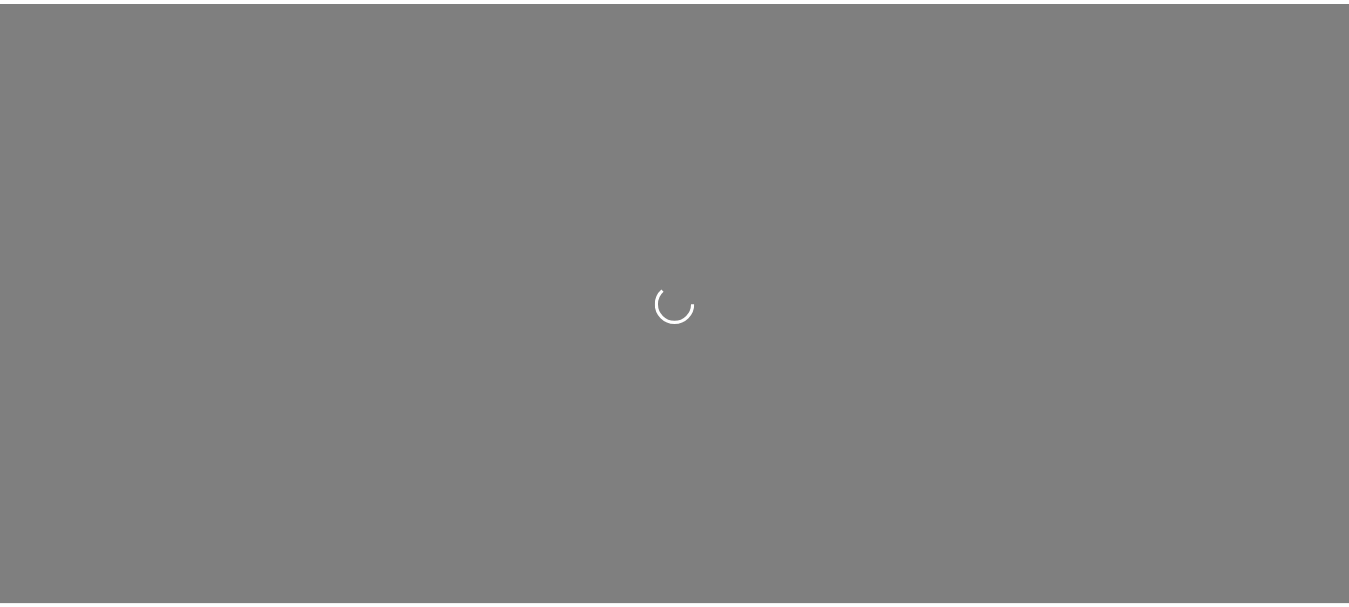scroll, scrollTop: 0, scrollLeft: 0, axis: both 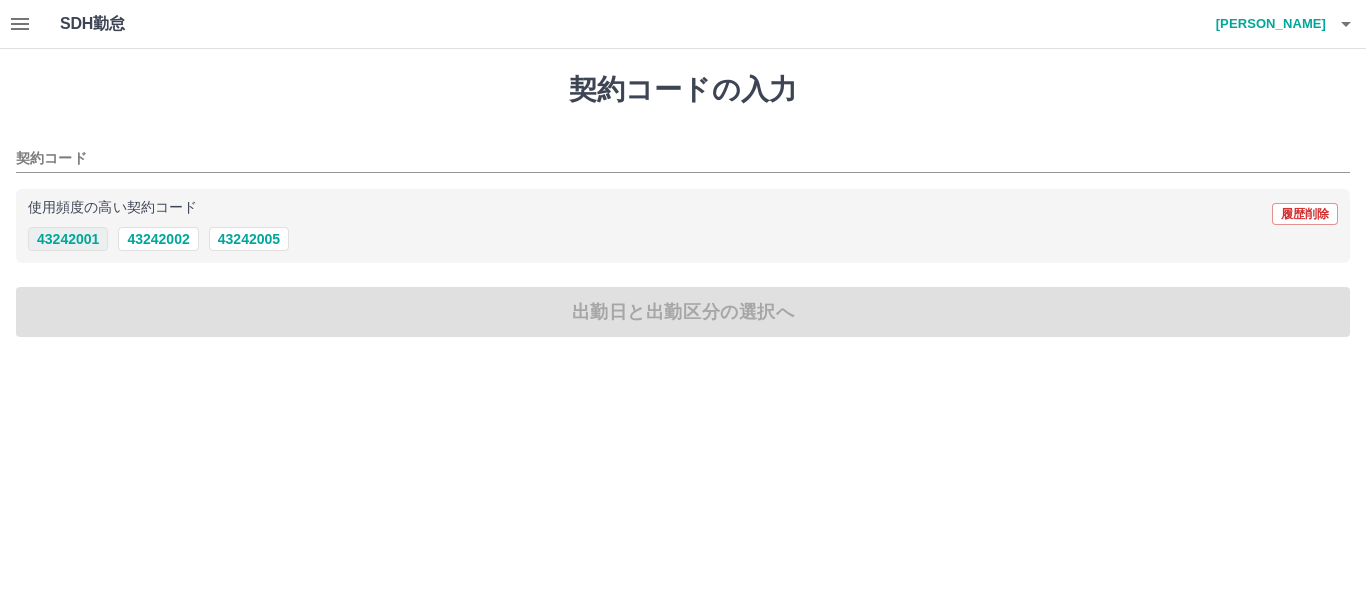 click on "43242001" at bounding box center [68, 239] 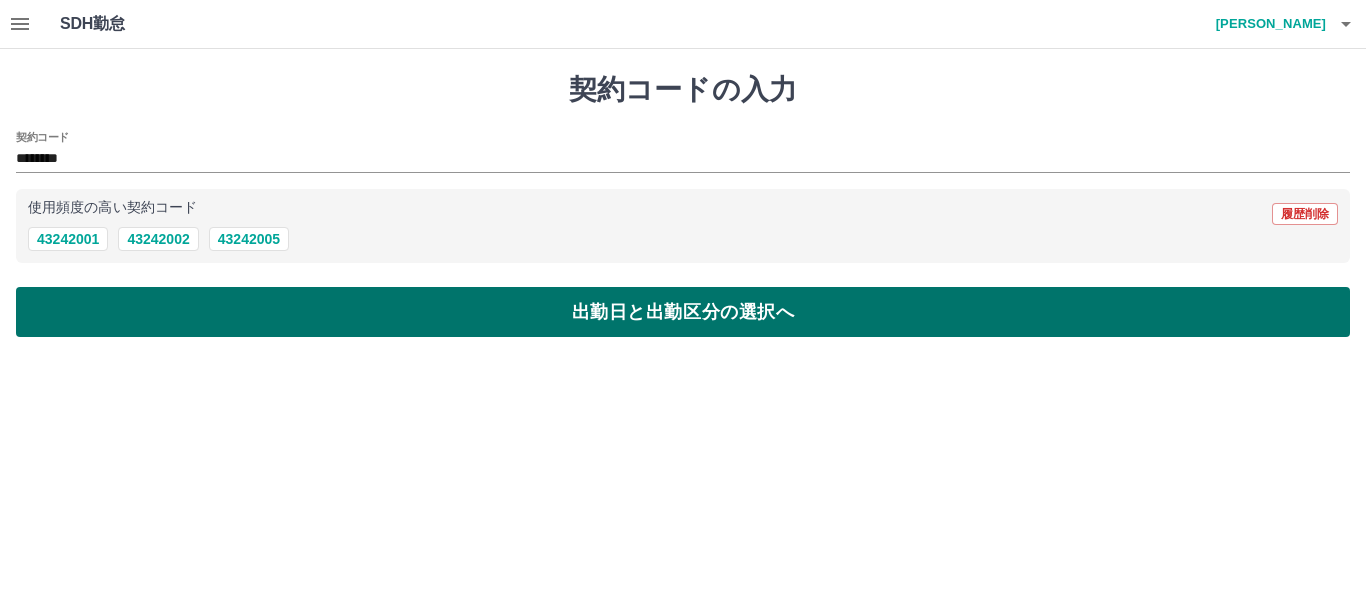 click on "出勤日と出勤区分の選択へ" at bounding box center [683, 312] 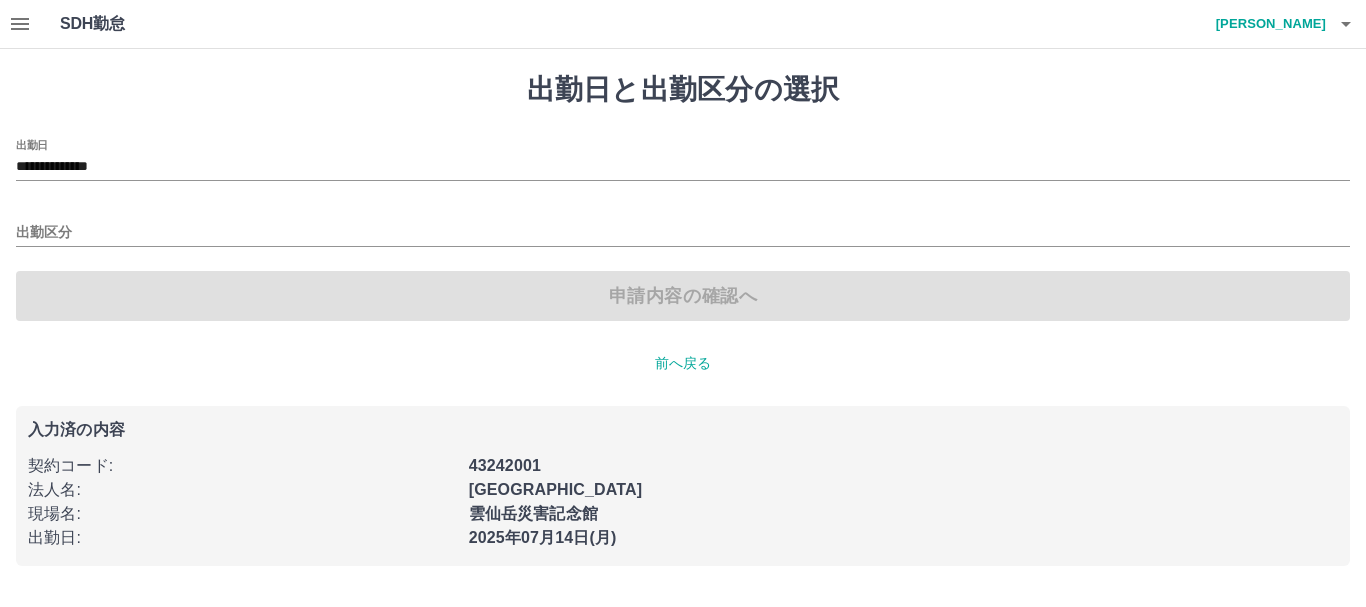 click on "出勤区分" at bounding box center (683, 226) 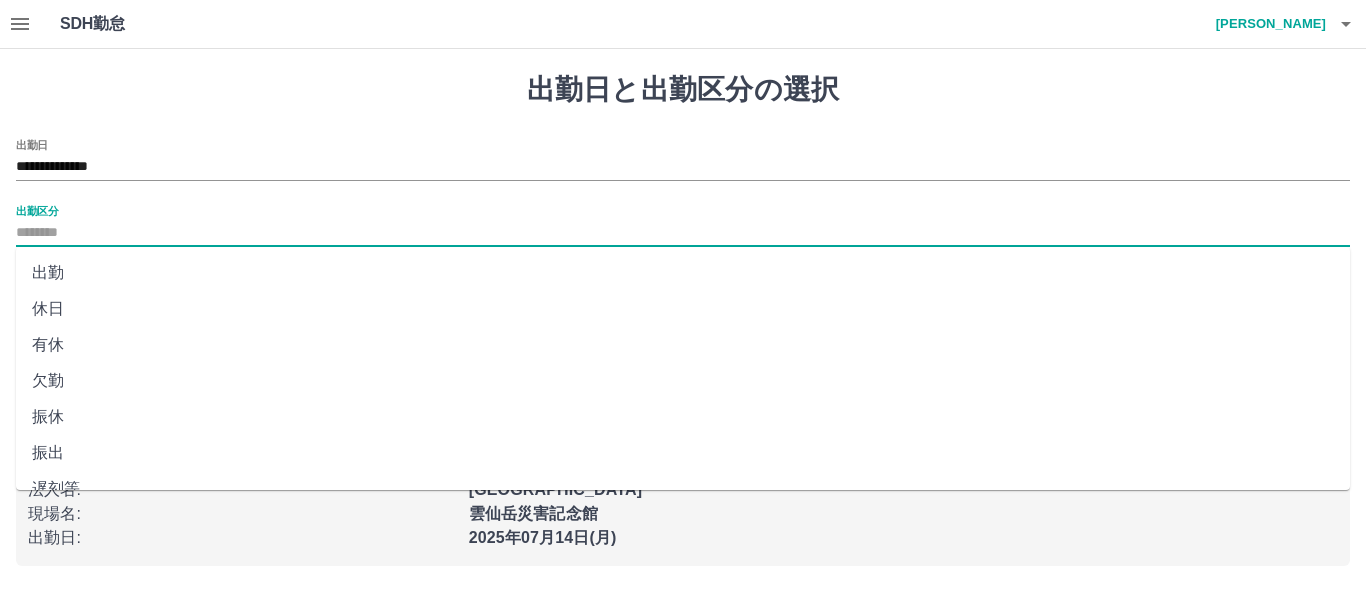click on "出勤区分" at bounding box center [683, 233] 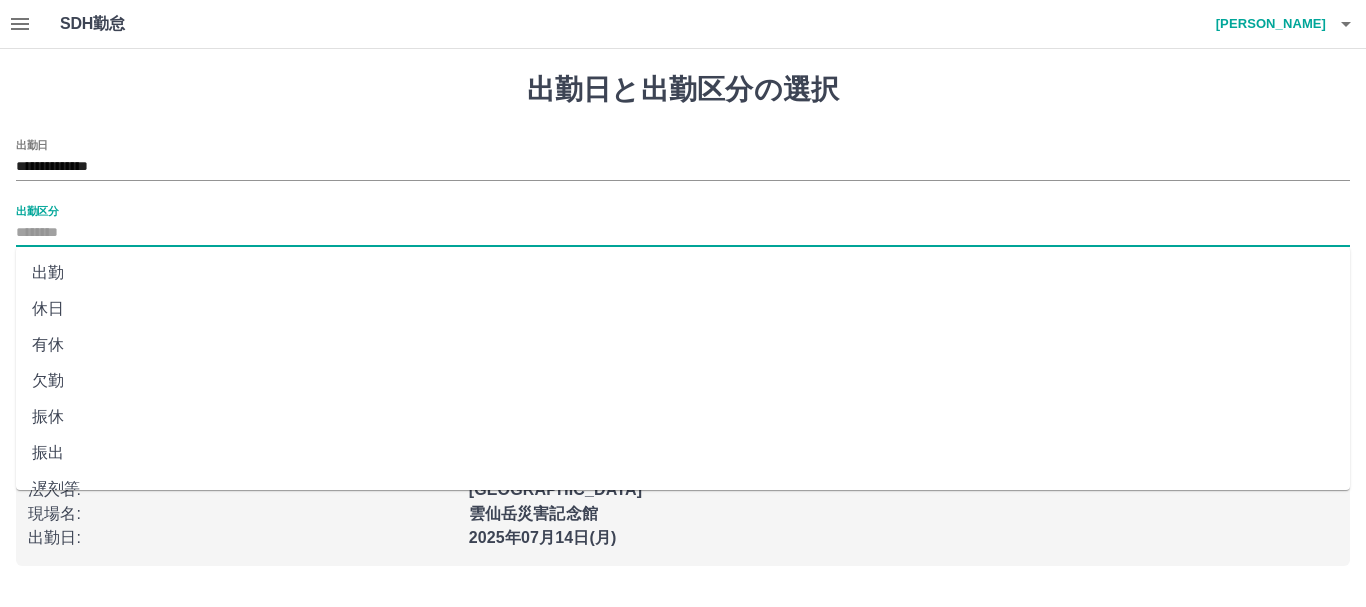 click on "出勤" at bounding box center (683, 273) 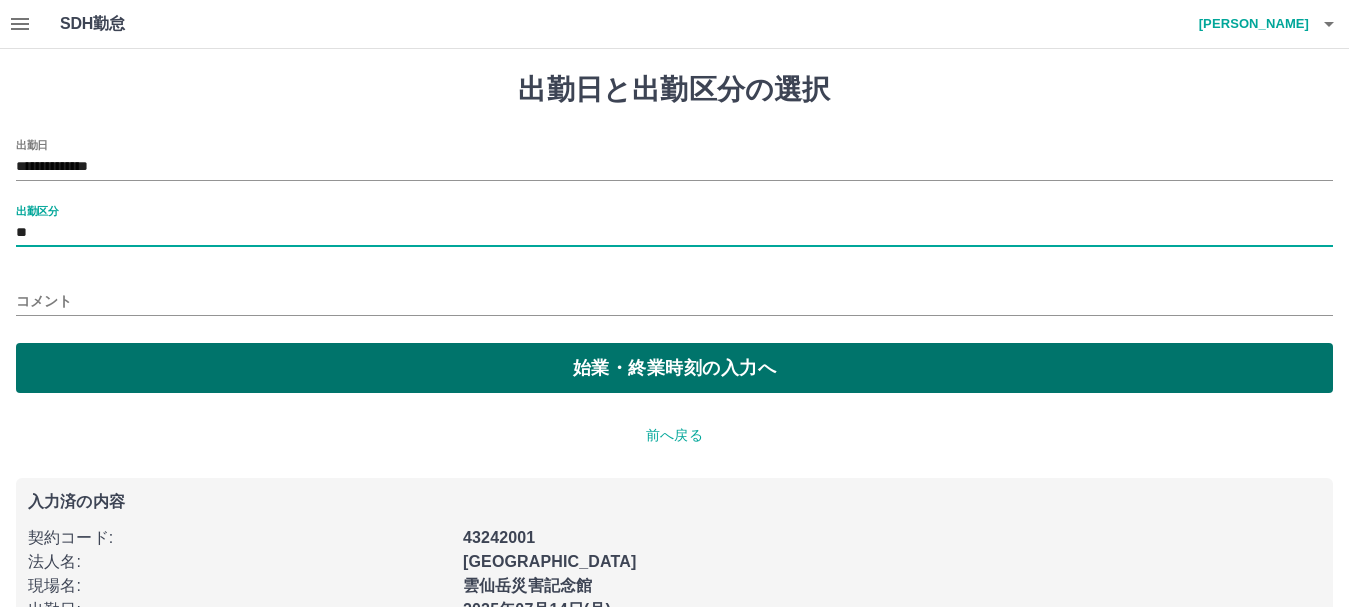 click on "始業・終業時刻の入力へ" at bounding box center (674, 368) 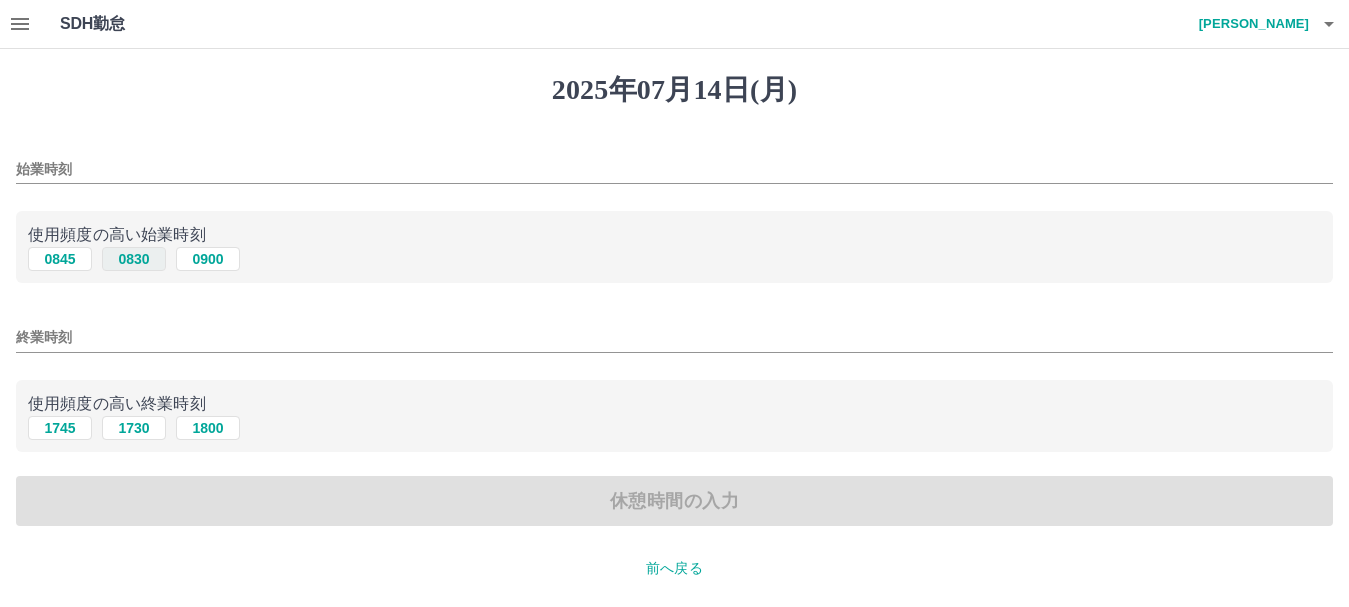 click on "使用頻度の高い始業時刻 0845 0830 0900" at bounding box center (674, 247) 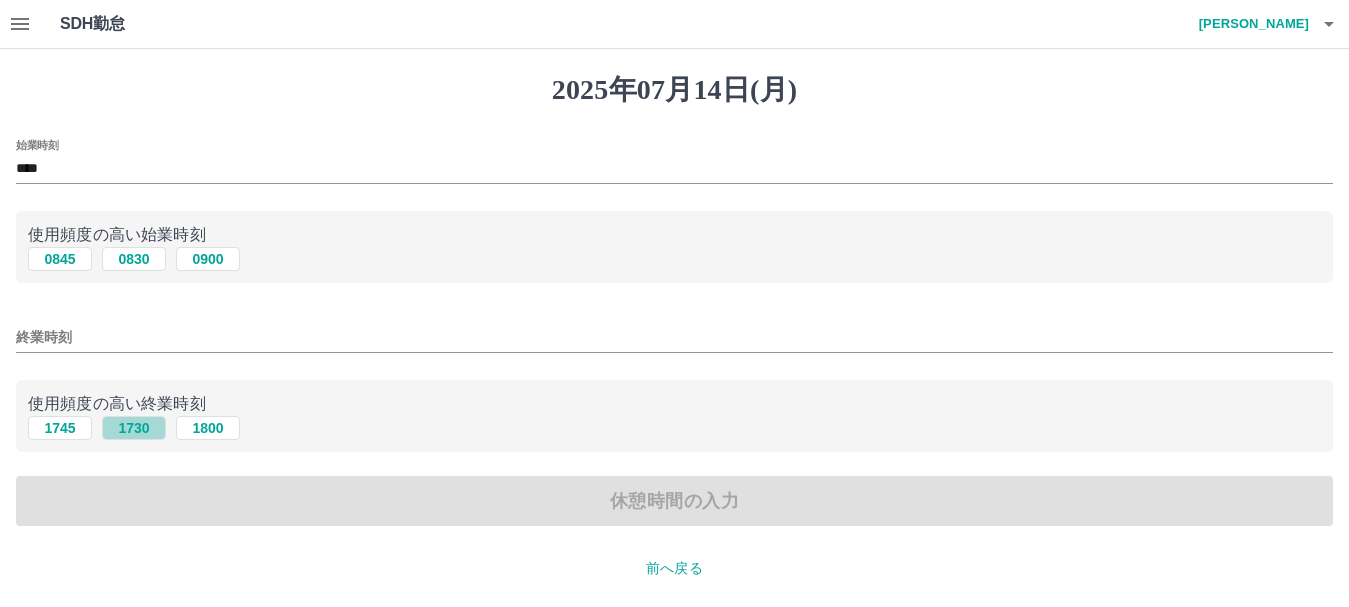 click on "1730" at bounding box center (134, 428) 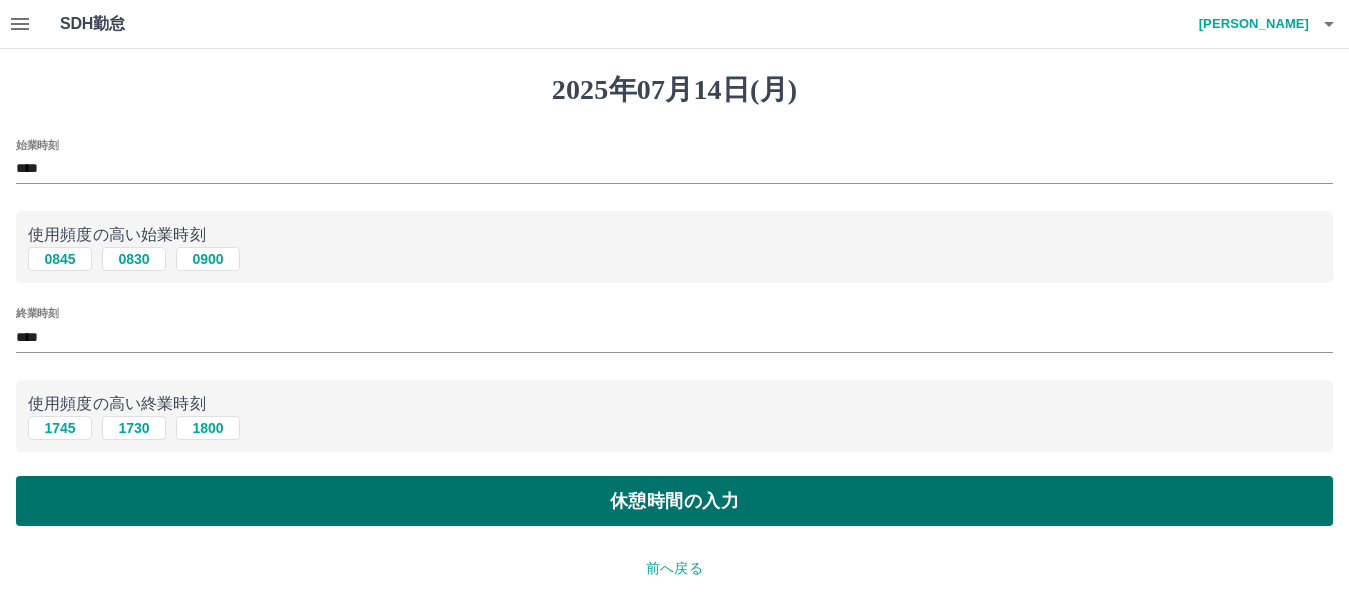 click on "休憩時間の入力" at bounding box center [674, 501] 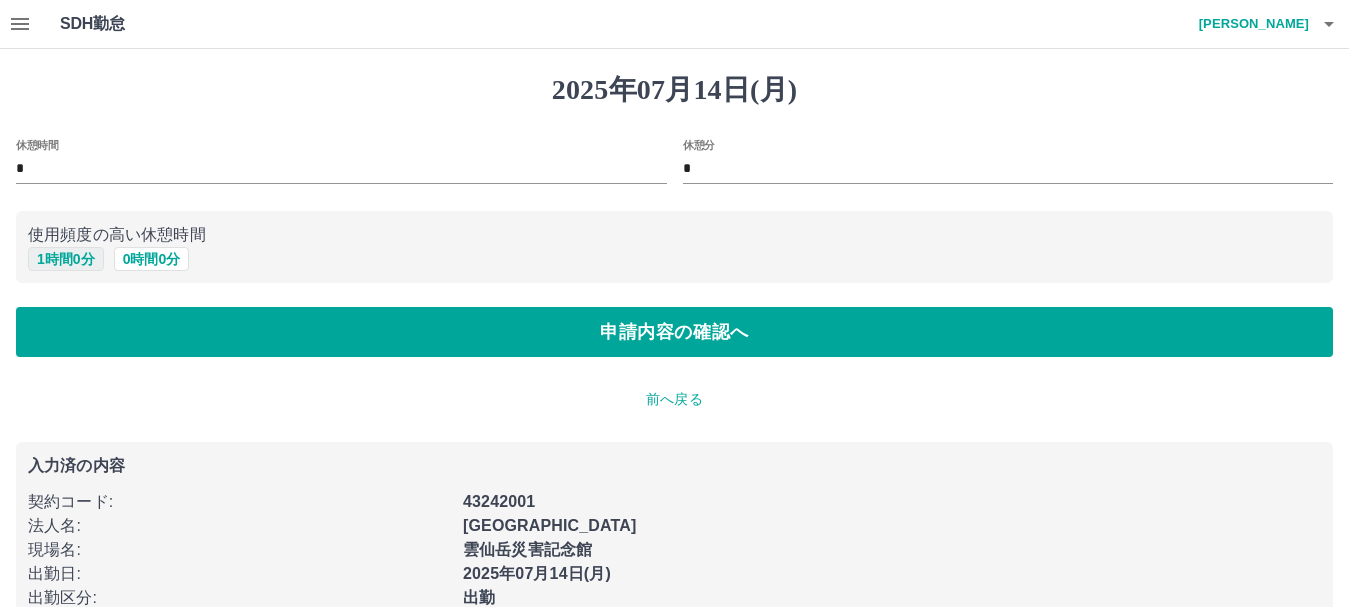 click on "1 時間 0 分" at bounding box center [66, 259] 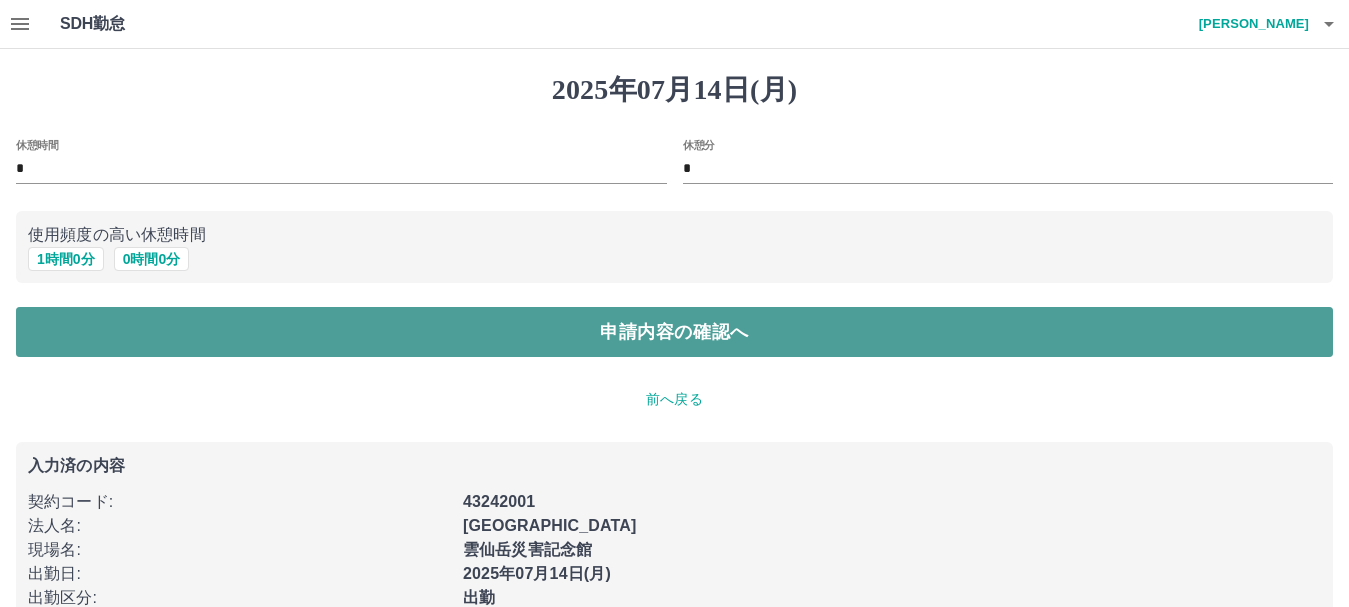 click on "申請内容の確認へ" at bounding box center [674, 332] 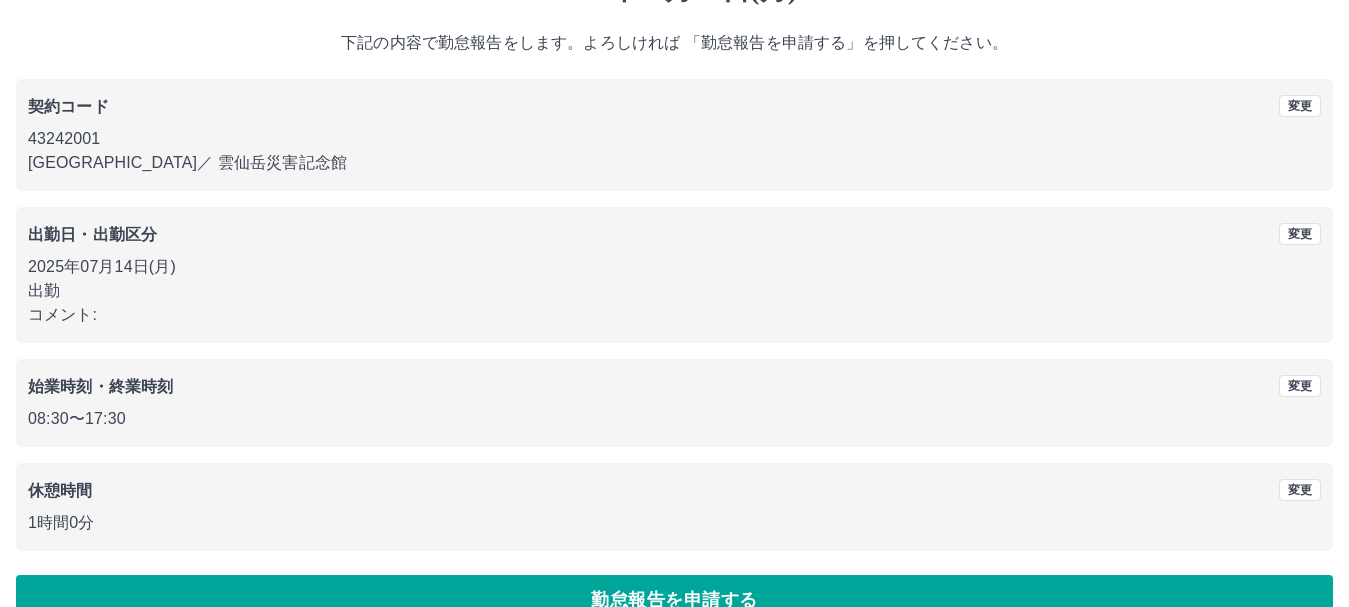 scroll, scrollTop: 142, scrollLeft: 0, axis: vertical 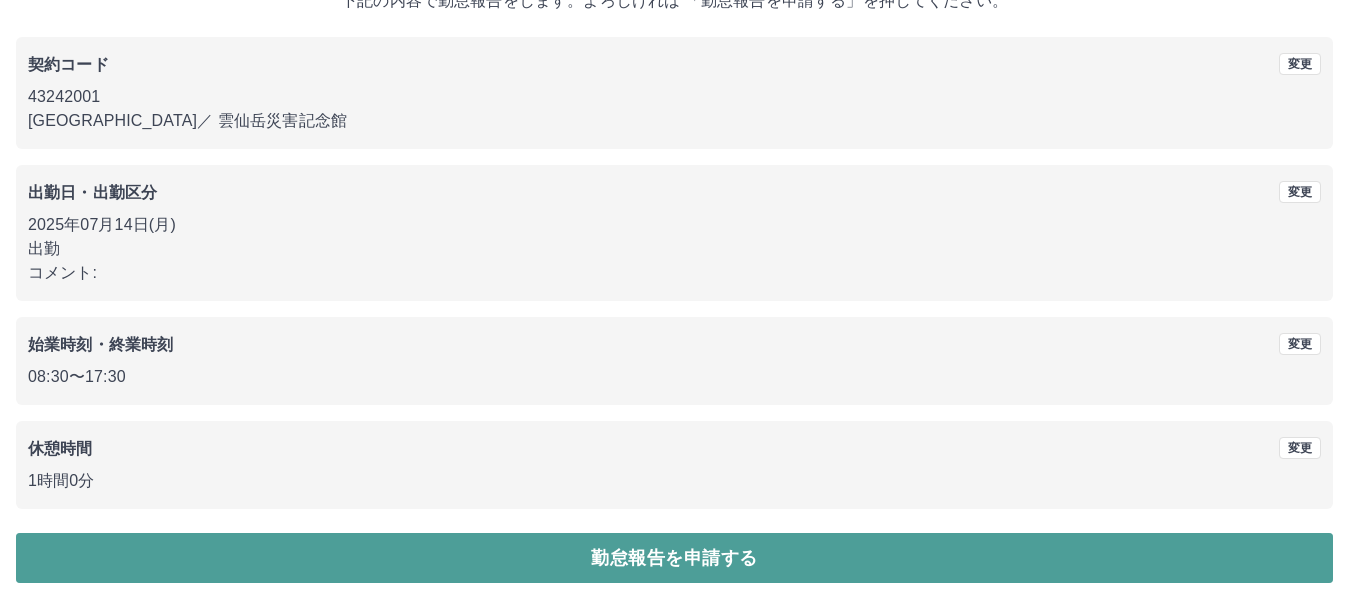 click on "勤怠報告を申請する" at bounding box center (674, 558) 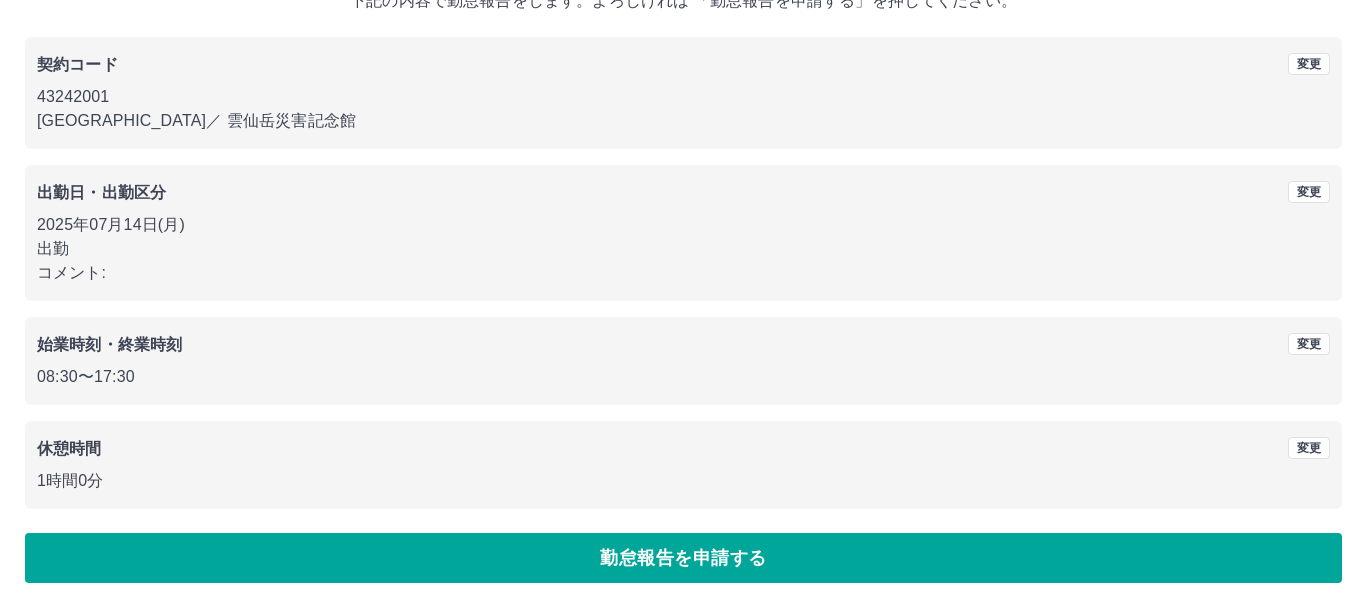 scroll, scrollTop: 0, scrollLeft: 0, axis: both 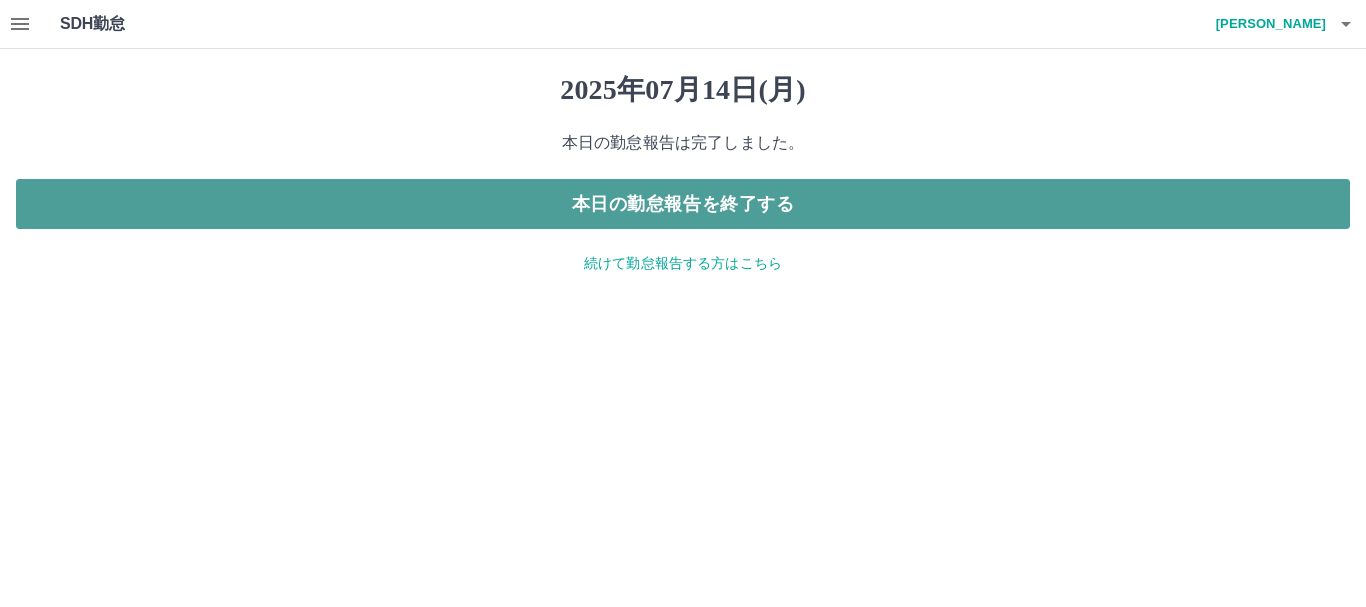 click on "本日の勤怠報告を終了する" at bounding box center [683, 204] 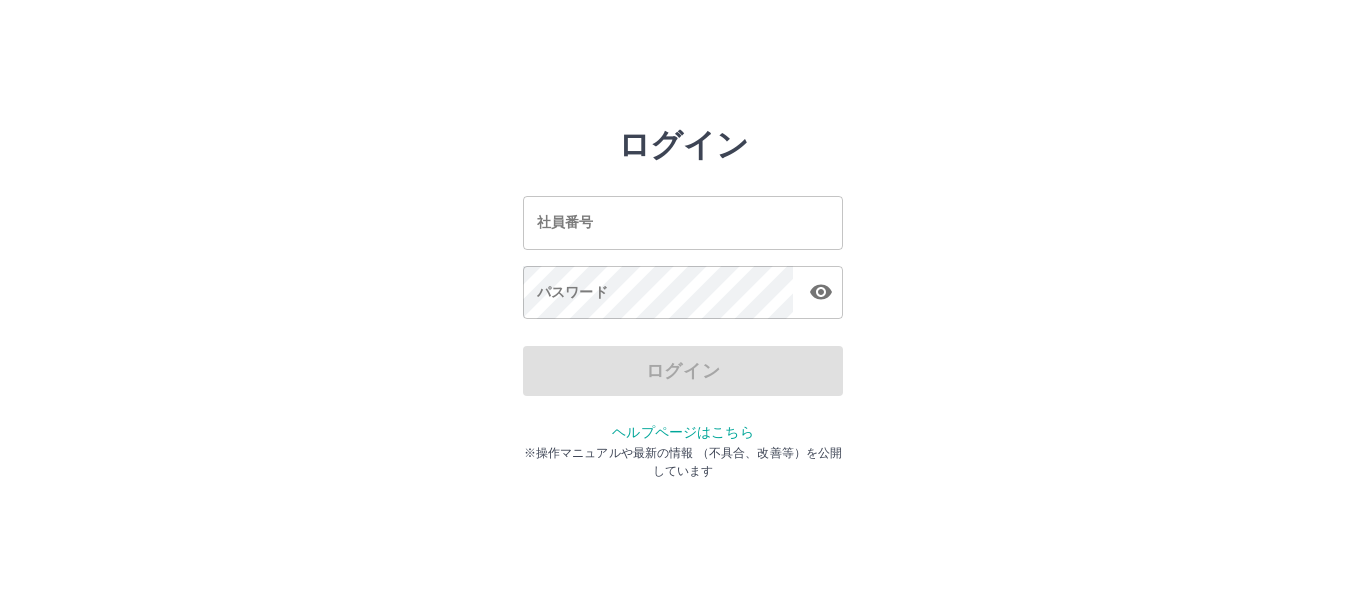 scroll, scrollTop: 0, scrollLeft: 0, axis: both 